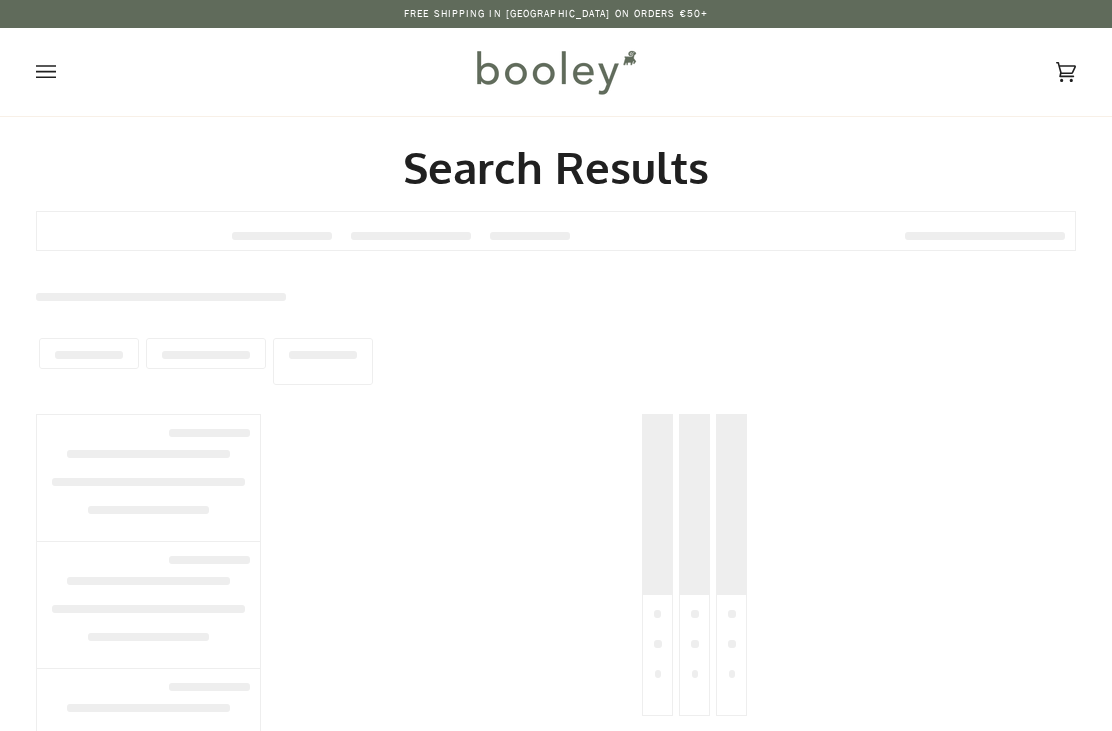 scroll, scrollTop: 0, scrollLeft: 0, axis: both 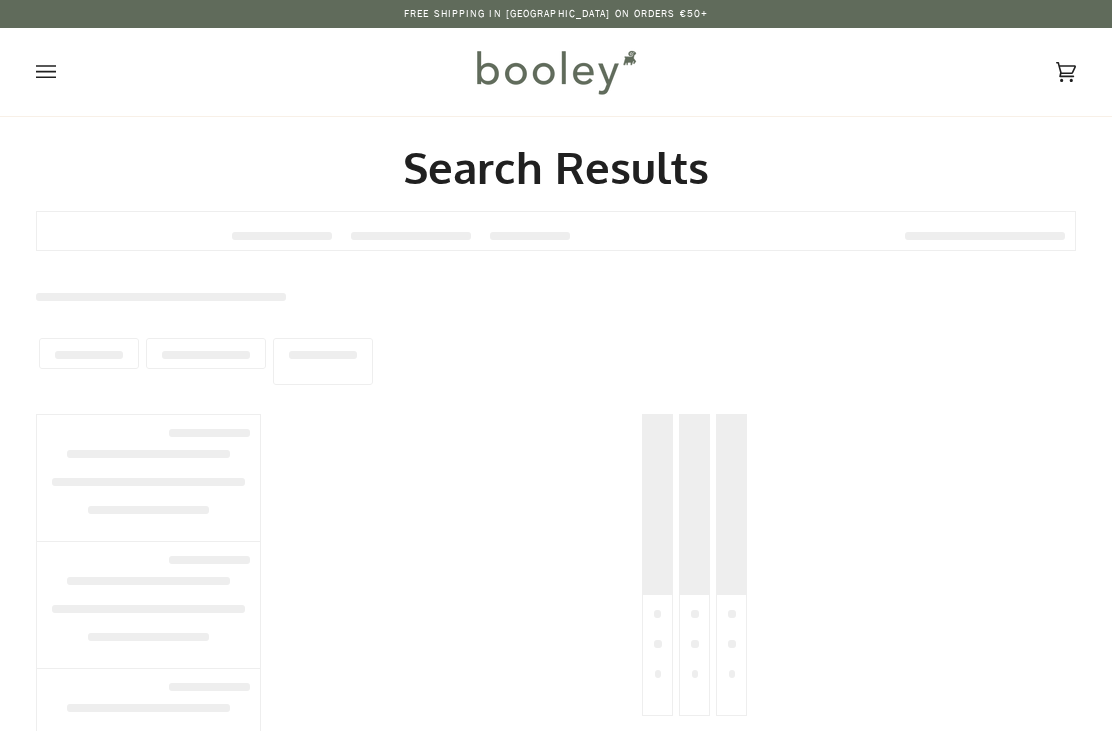 type on "**********" 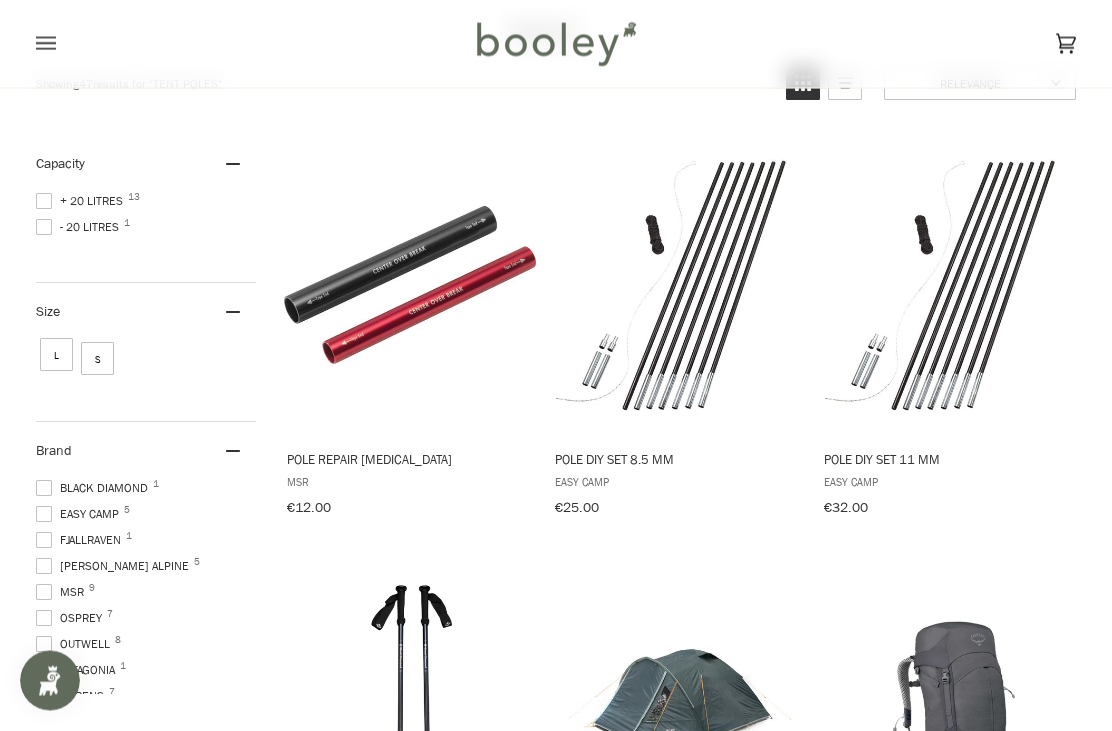 scroll, scrollTop: 196, scrollLeft: 0, axis: vertical 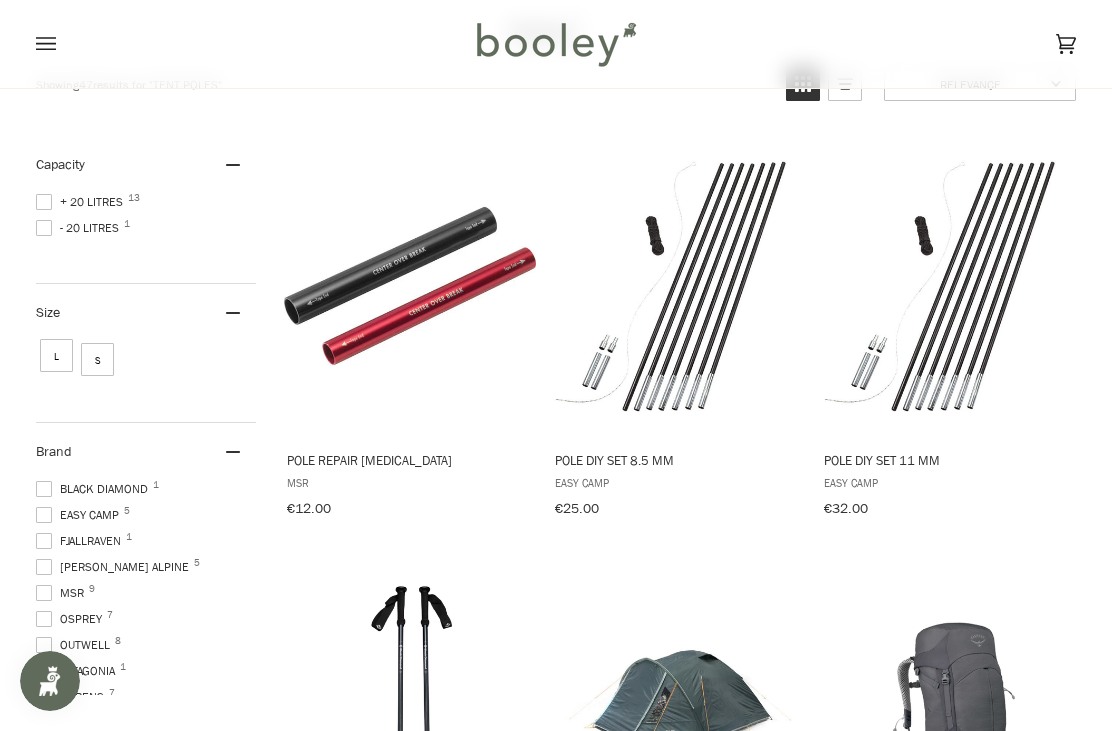 click at bounding box center (947, 285) 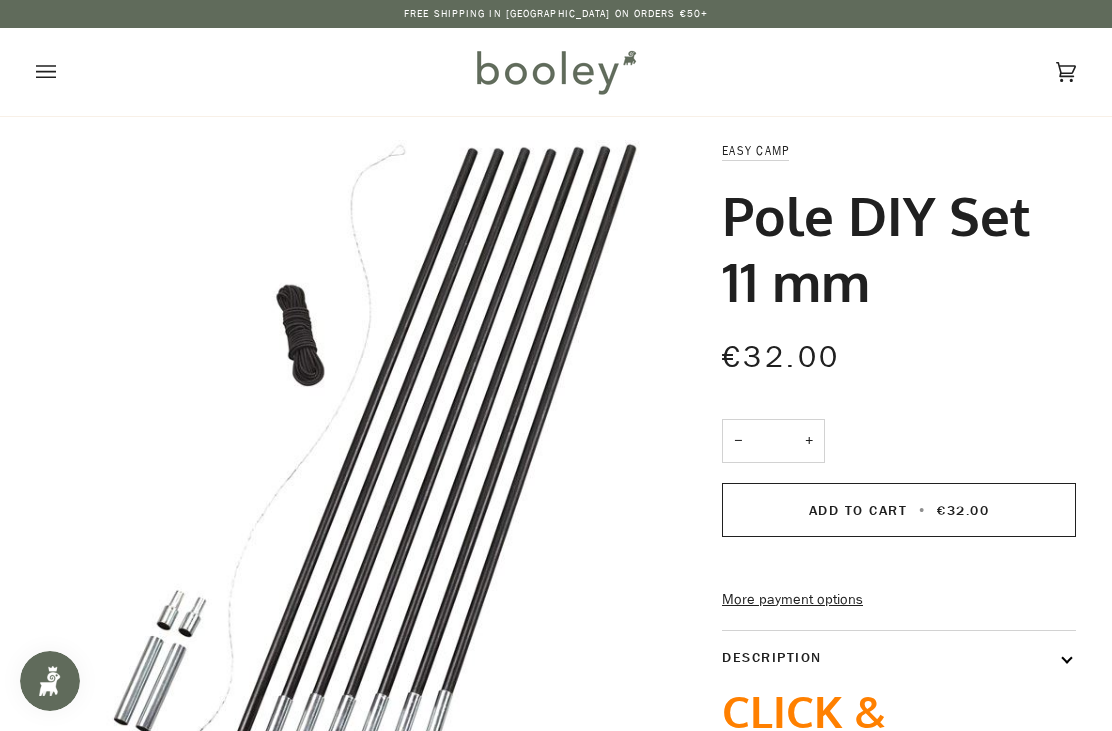 scroll, scrollTop: 0, scrollLeft: 0, axis: both 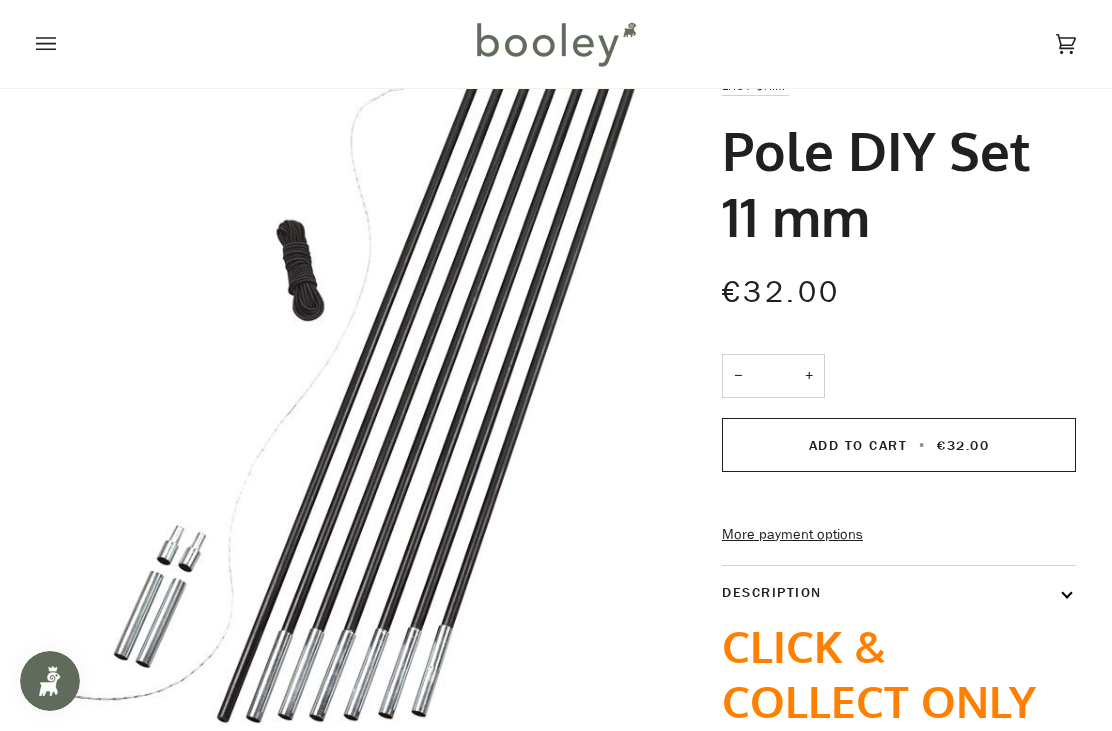 click on "+" at bounding box center (809, 376) 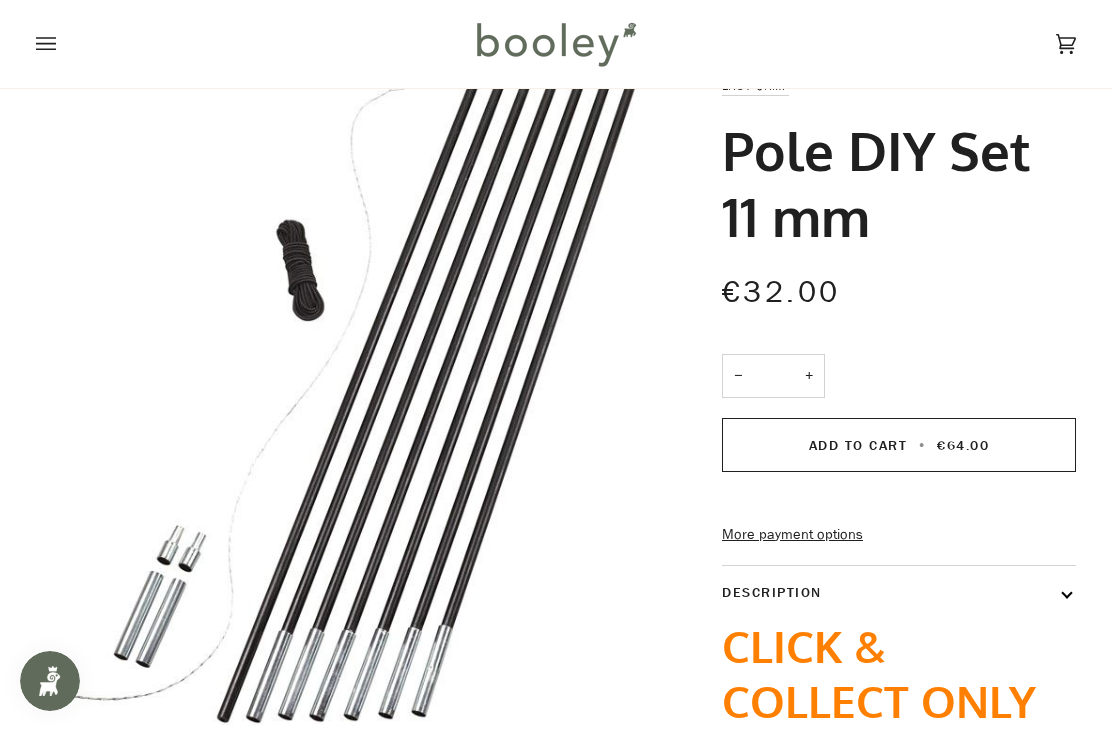 click on "+" at bounding box center (809, 376) 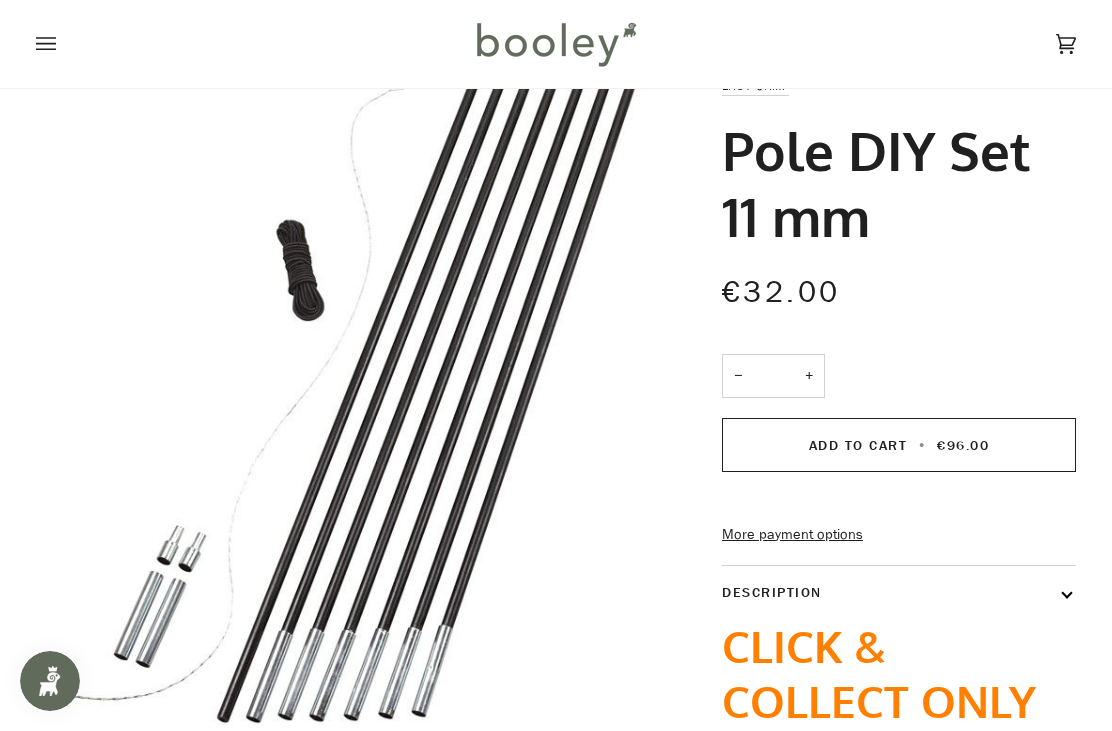click on "+" at bounding box center [809, 376] 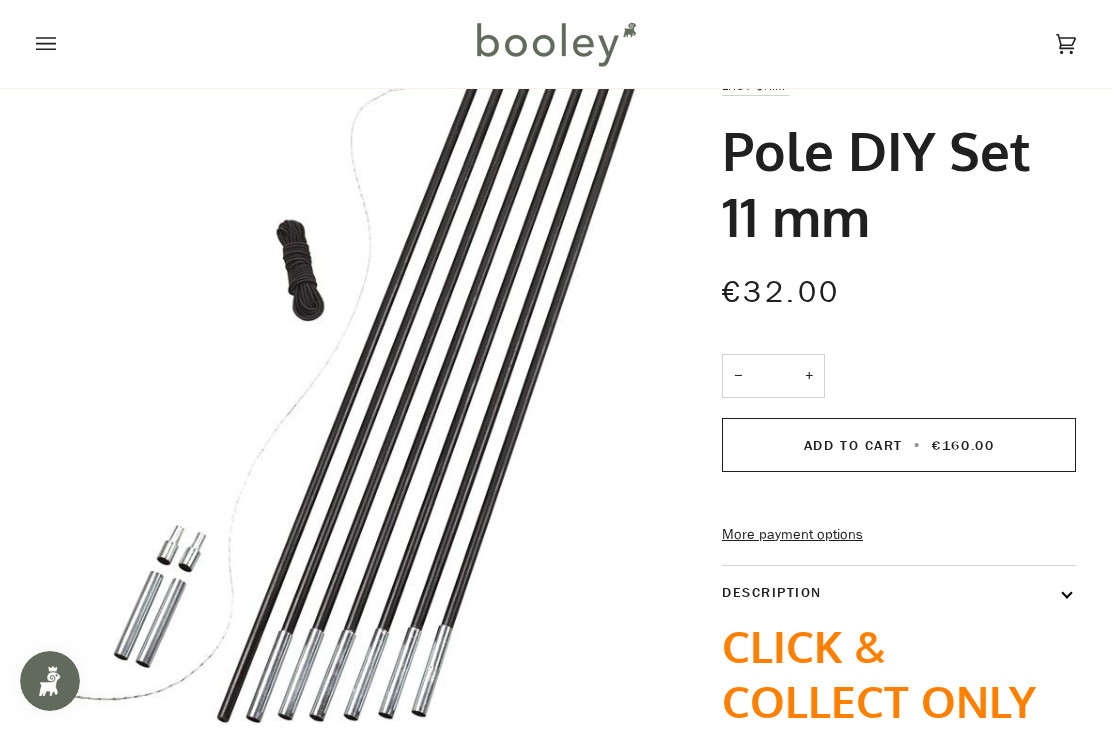 click on "+" at bounding box center (809, 376) 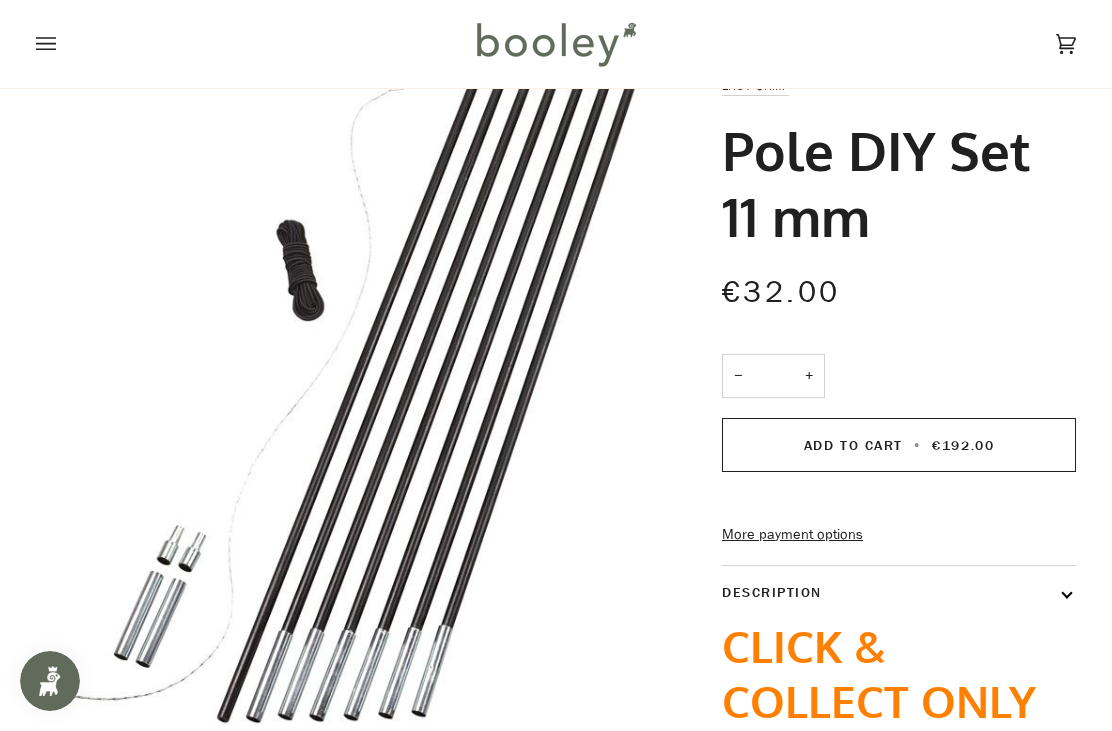 click on "+" at bounding box center (809, 376) 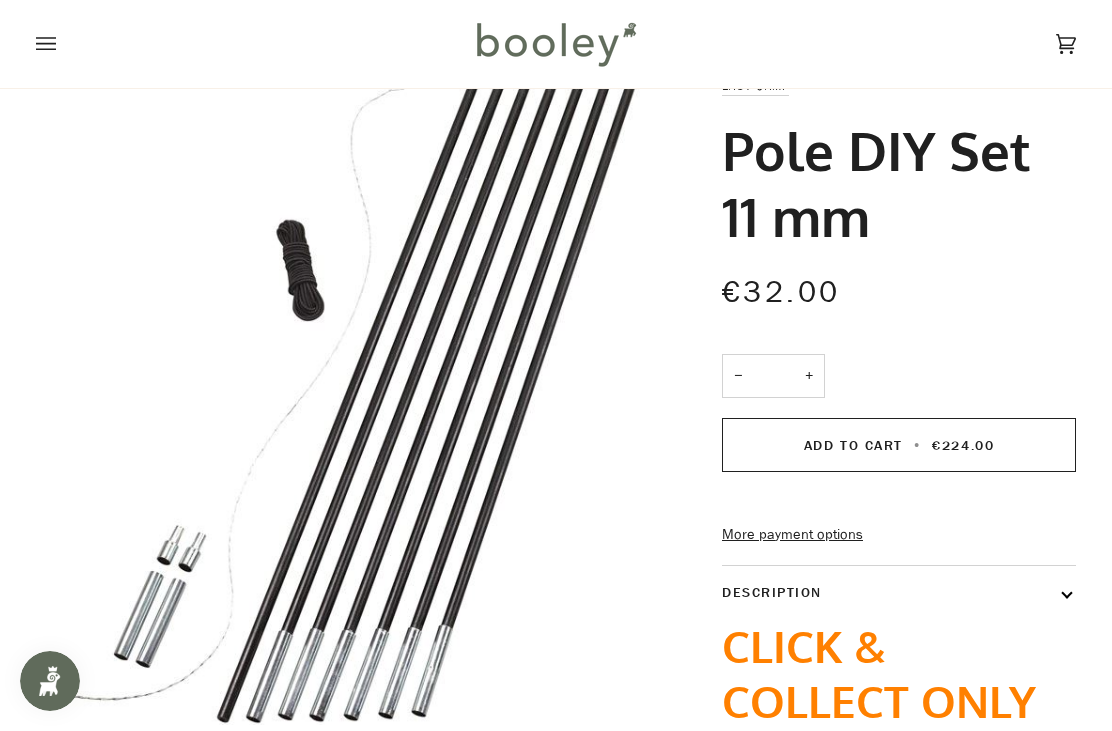 click on "+" at bounding box center (809, 376) 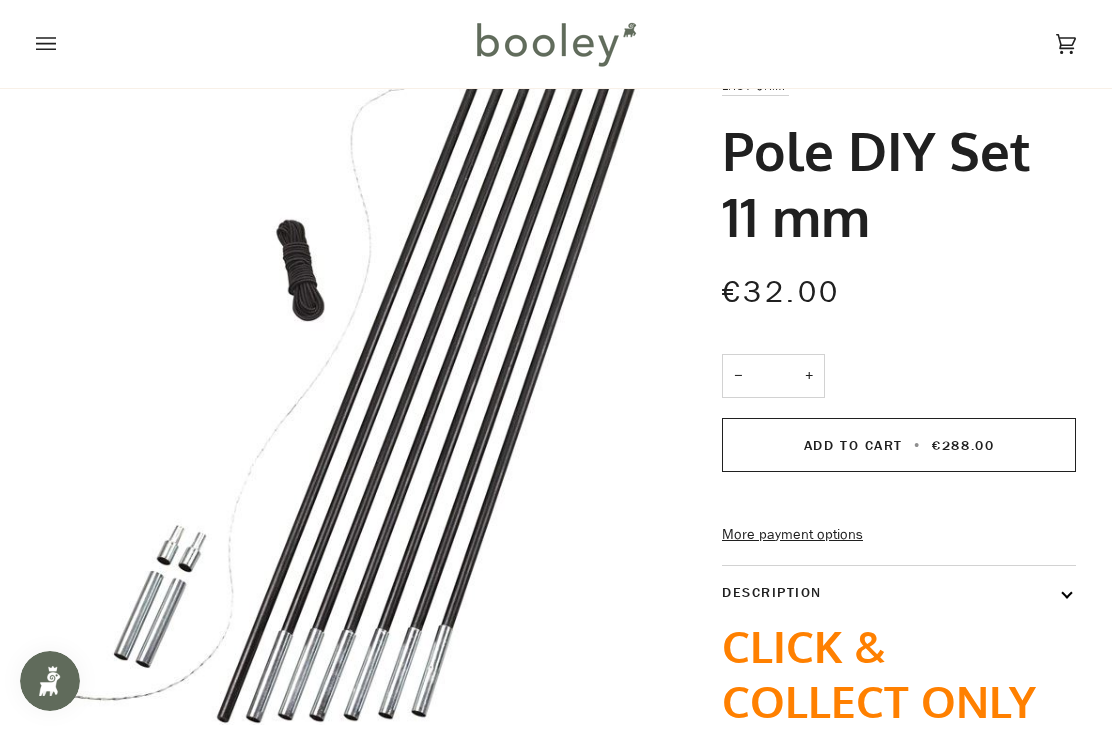 click on "+" at bounding box center [809, 376] 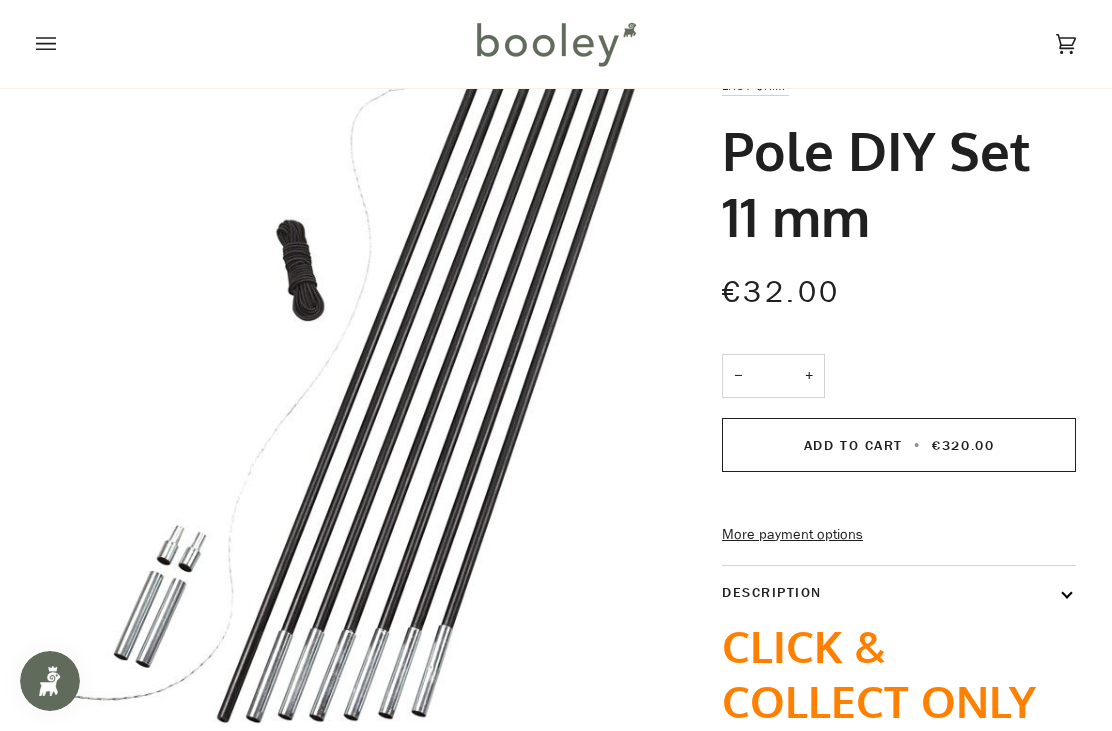 click on "+" at bounding box center (809, 376) 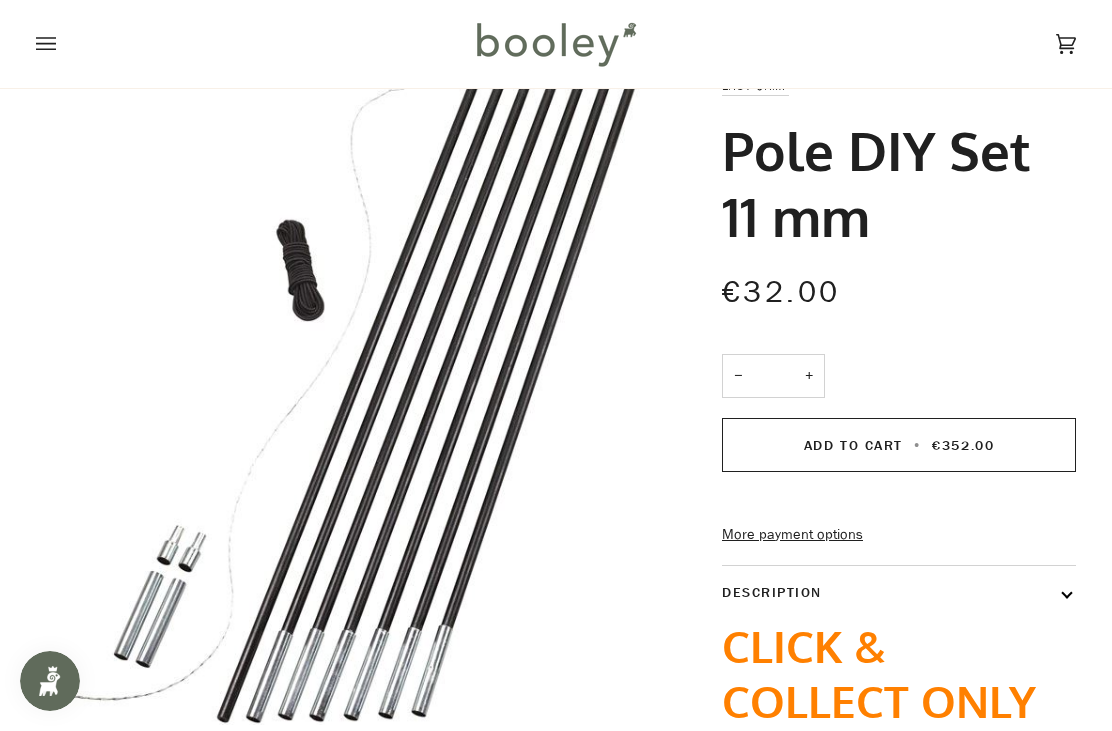 click on "+" at bounding box center [809, 376] 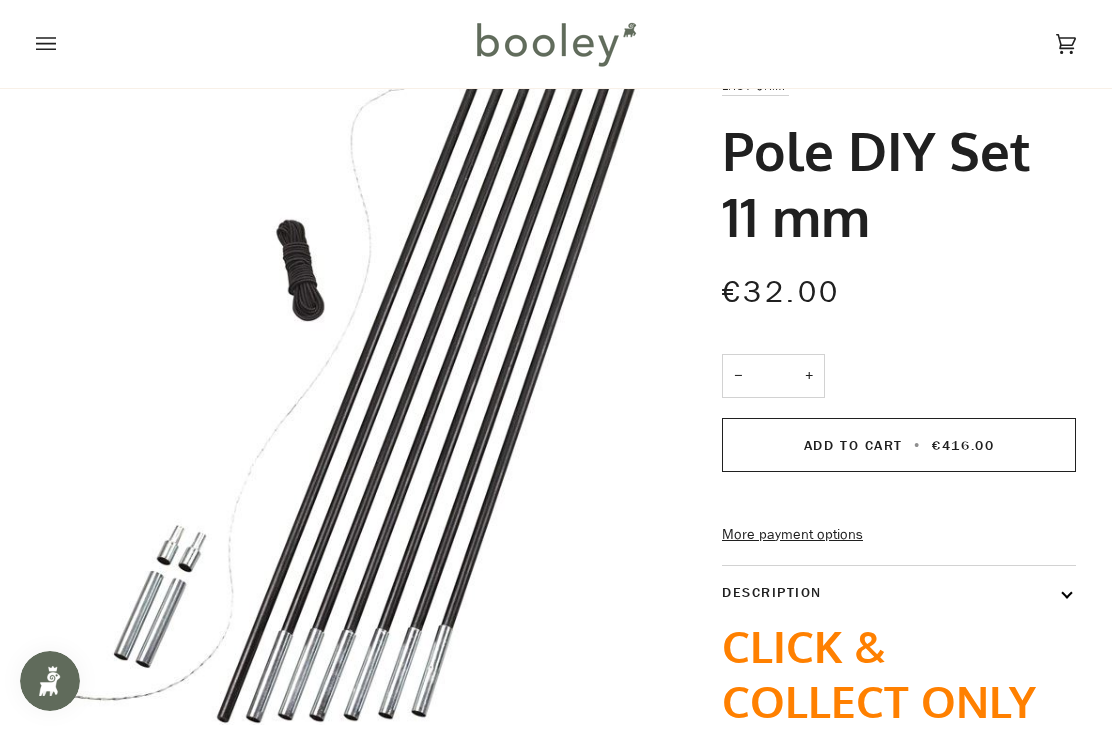 click on "+" at bounding box center [809, 376] 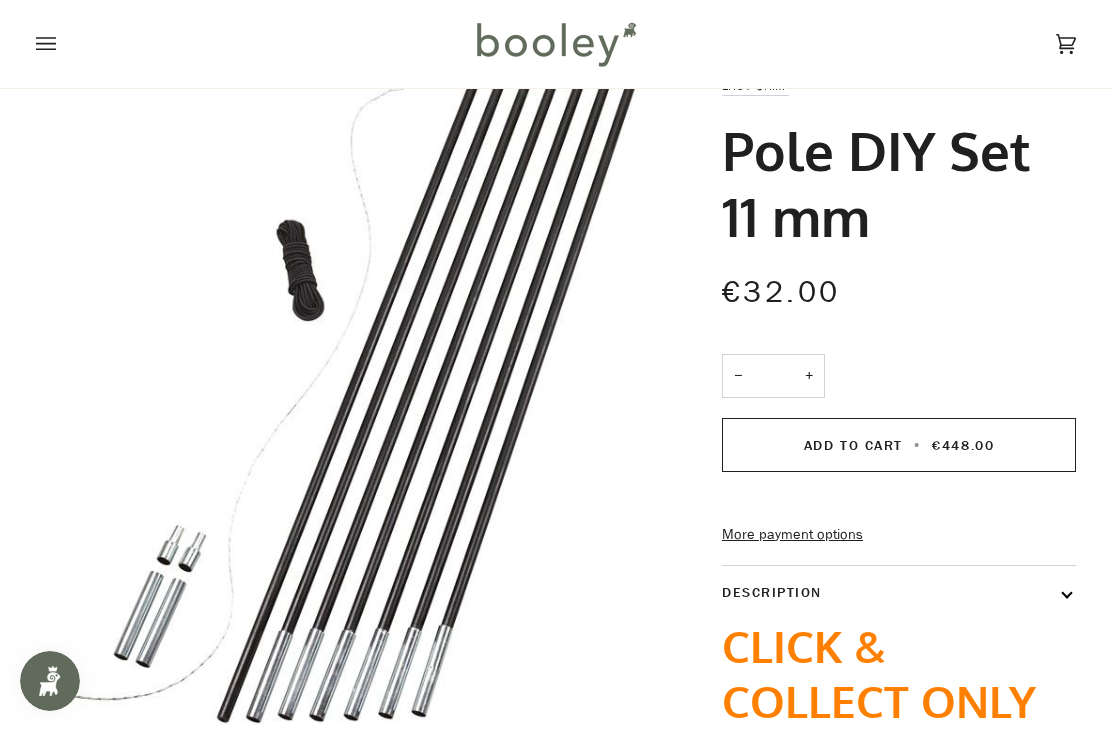 click on "+" at bounding box center (809, 376) 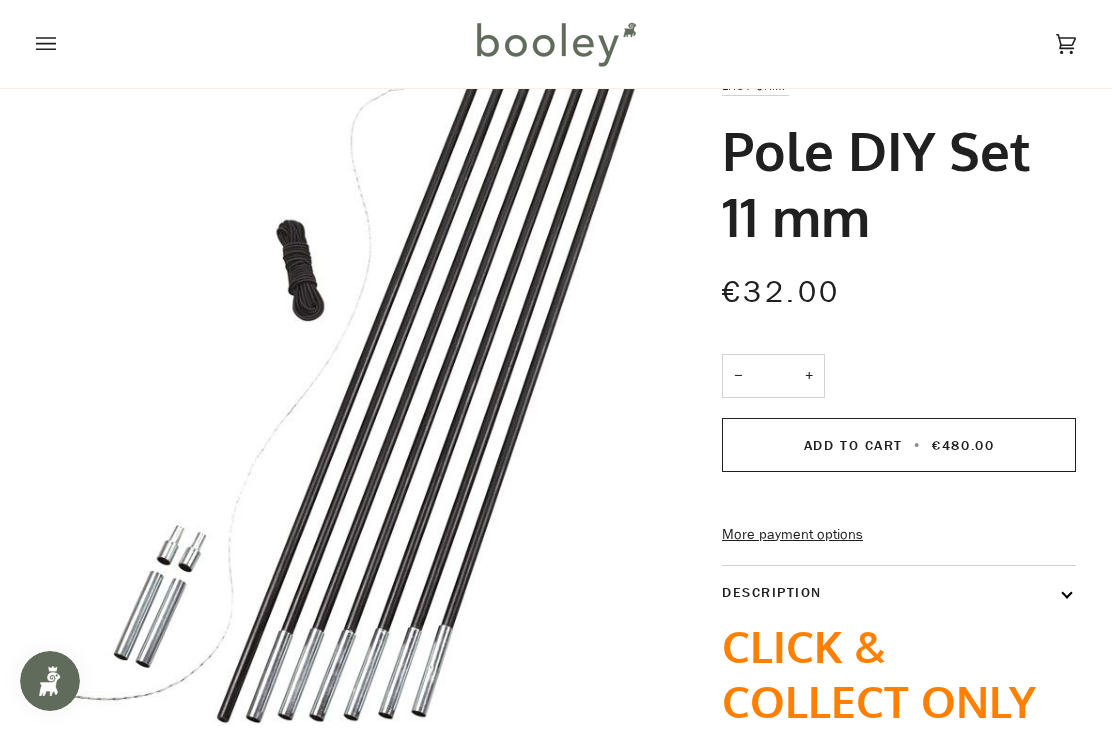 click on "+" at bounding box center [809, 376] 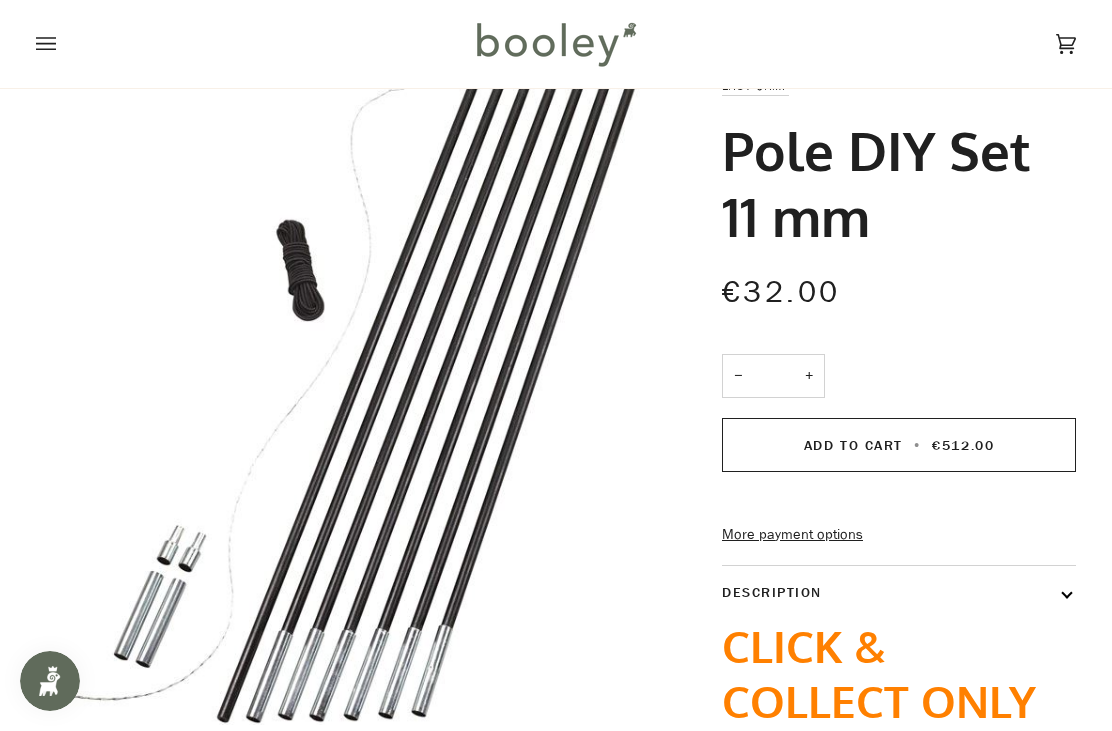 click on "+" at bounding box center (809, 376) 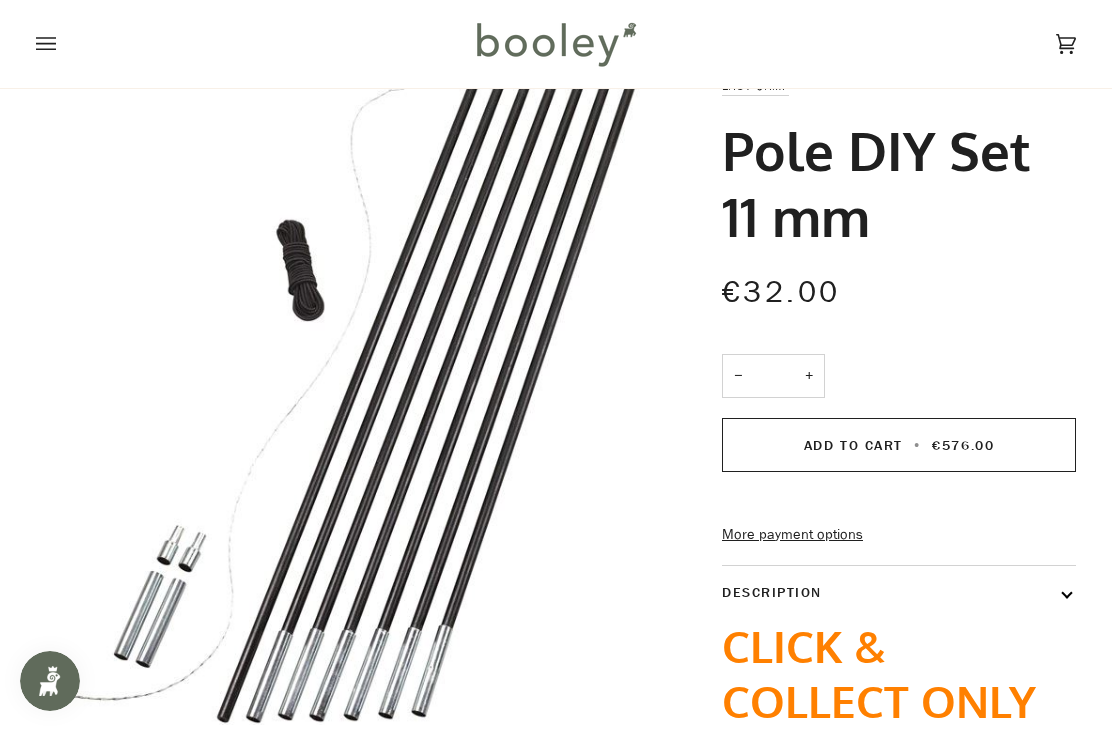 click on "Add to Cart" at bounding box center [853, 445] 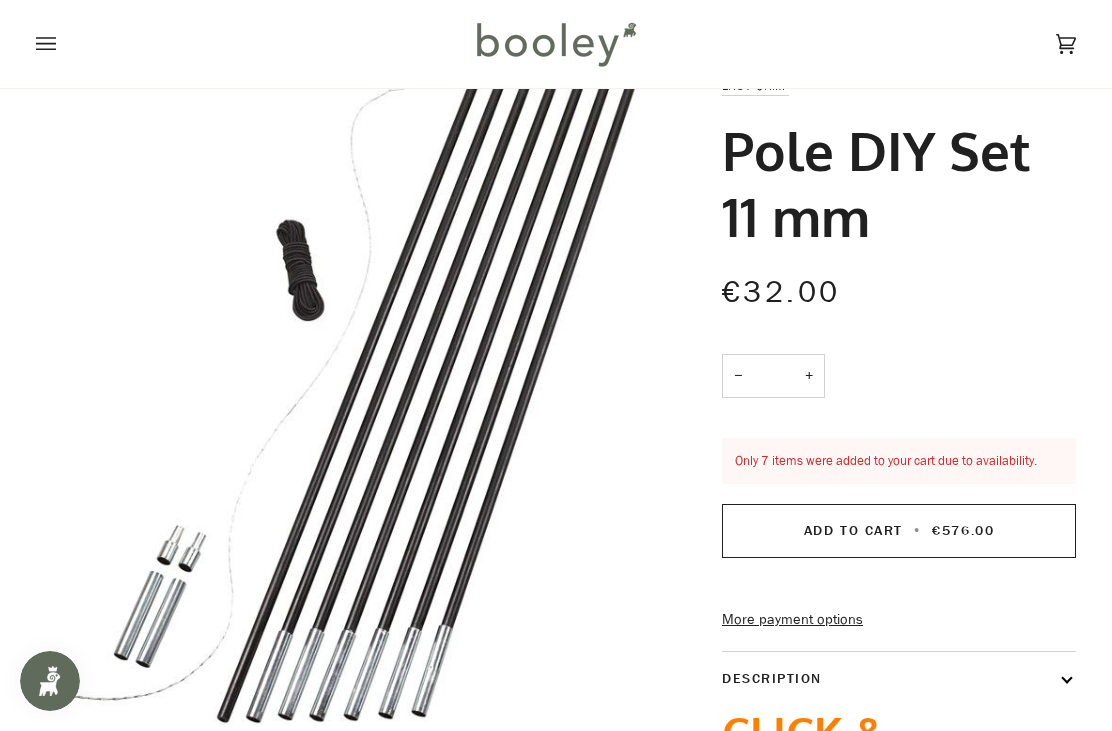 click on "−" at bounding box center [738, 376] 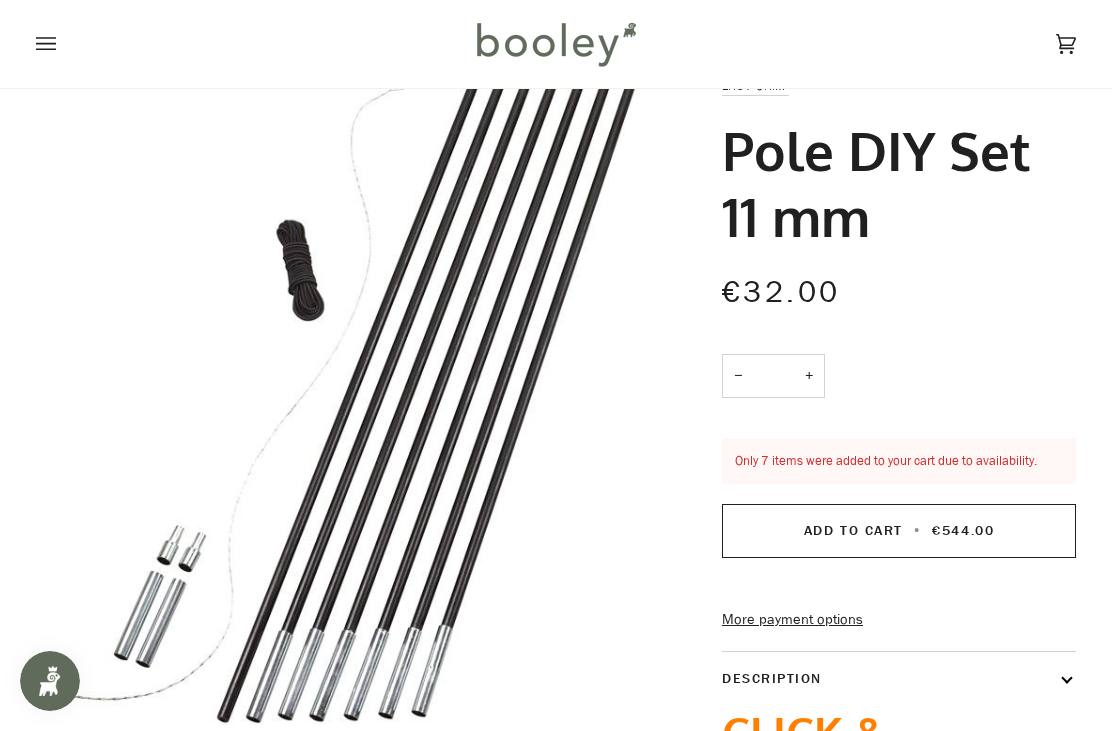 click on "−" at bounding box center [738, 376] 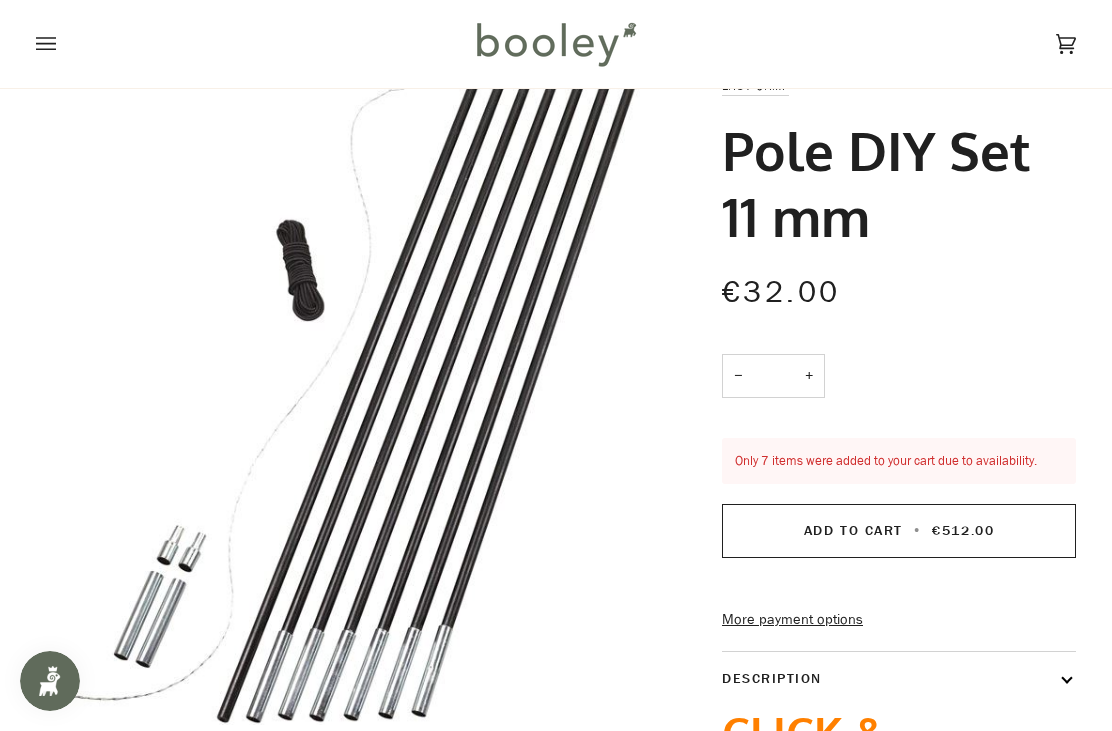 click on "−" at bounding box center (738, 376) 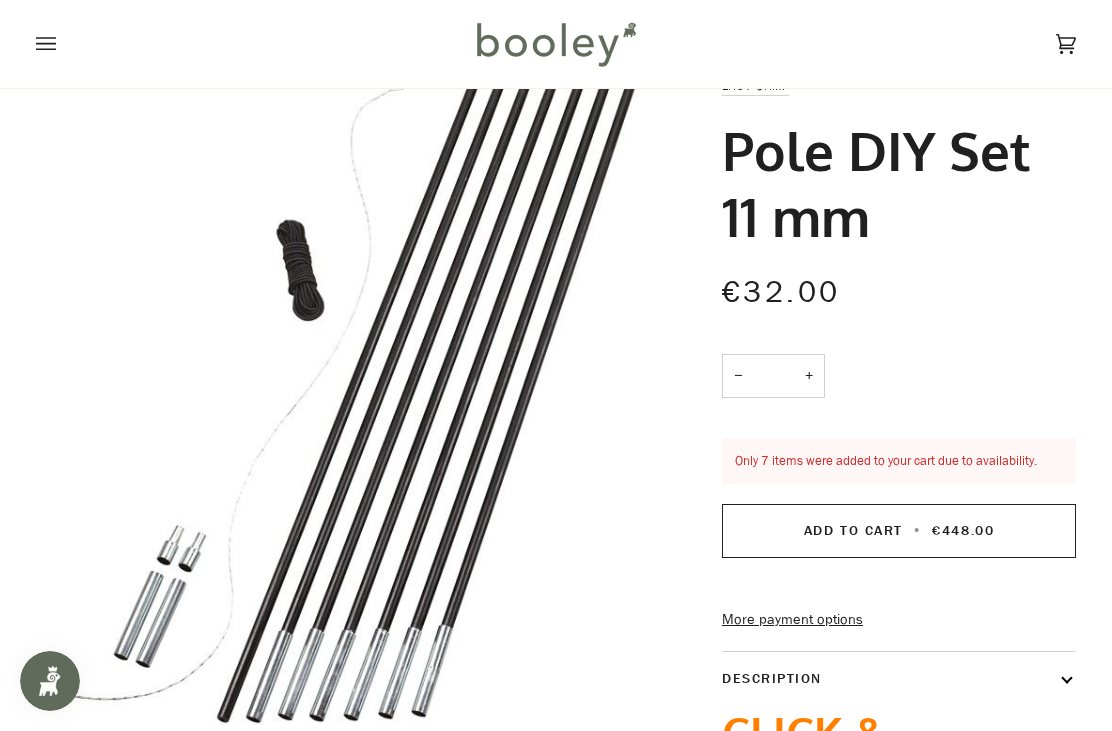 click on "−" at bounding box center [738, 376] 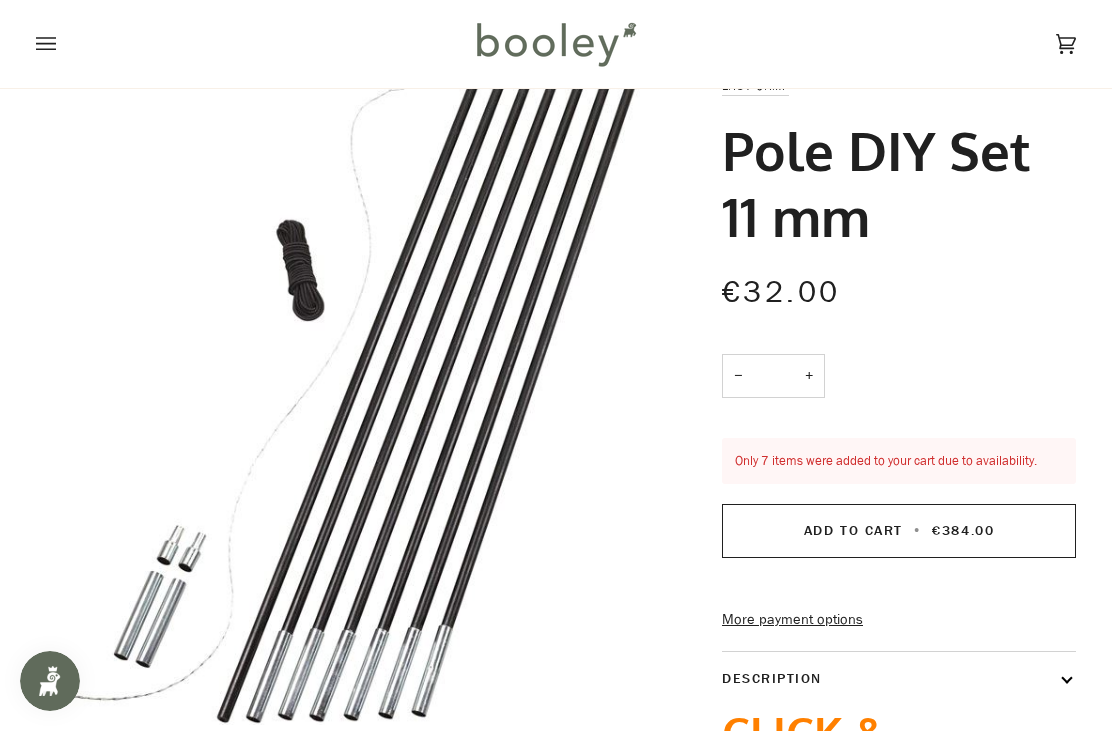 click on "−" at bounding box center (738, 376) 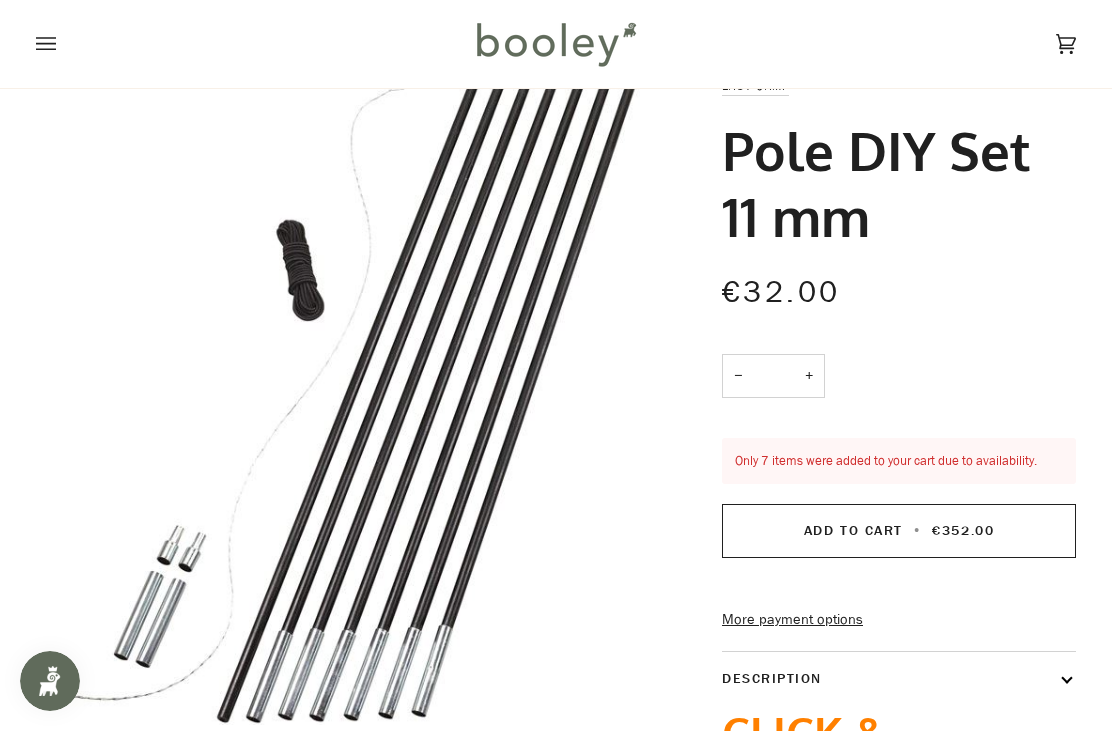 click on "−" at bounding box center [738, 376] 